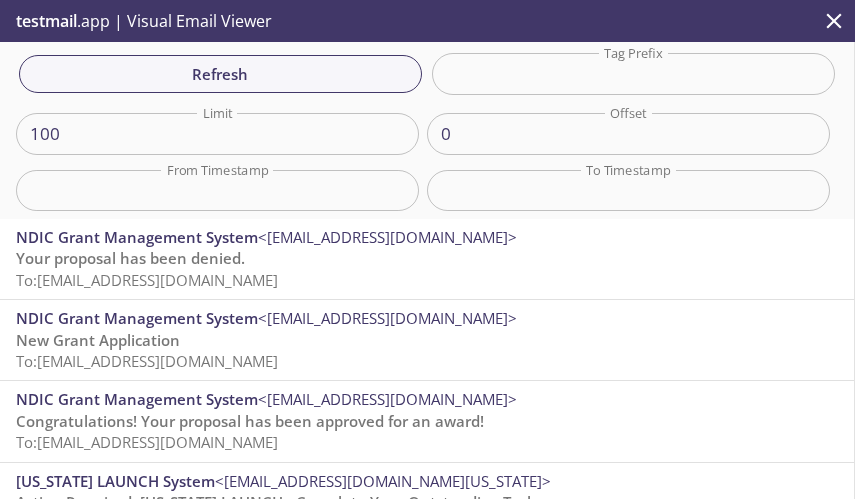 scroll, scrollTop: 0, scrollLeft: 0, axis: both 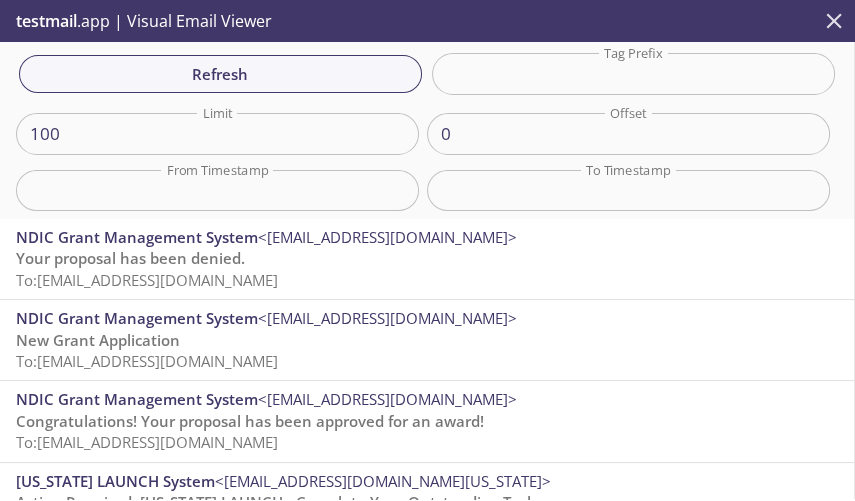 click 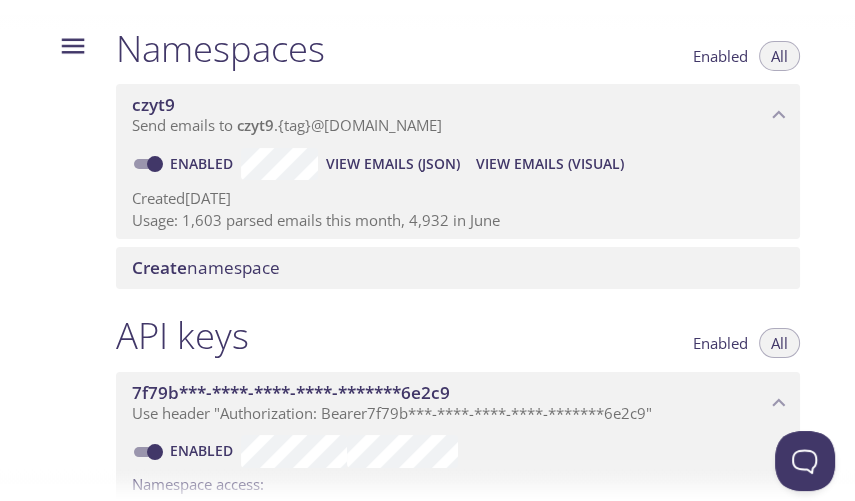 scroll, scrollTop: 0, scrollLeft: 0, axis: both 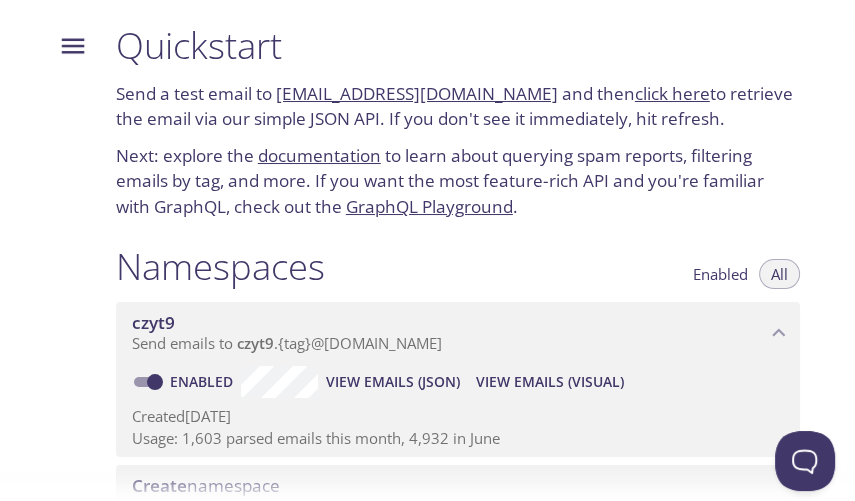 click 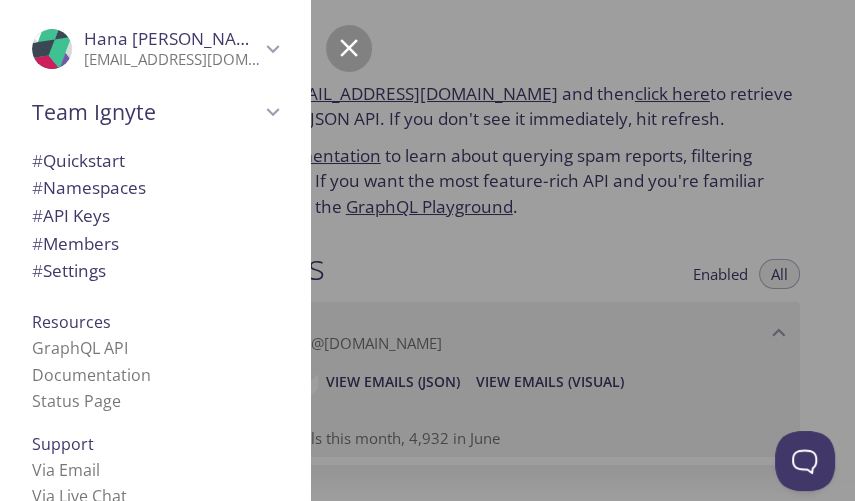 click at bounding box center [527, 250] 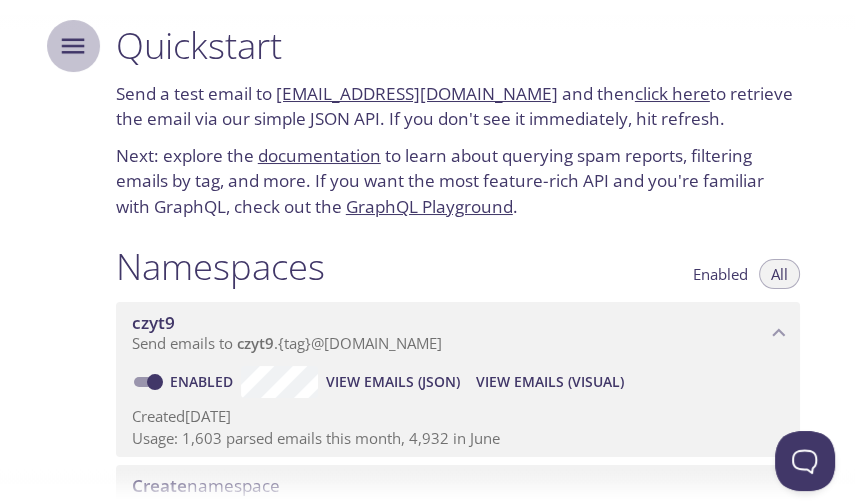 click 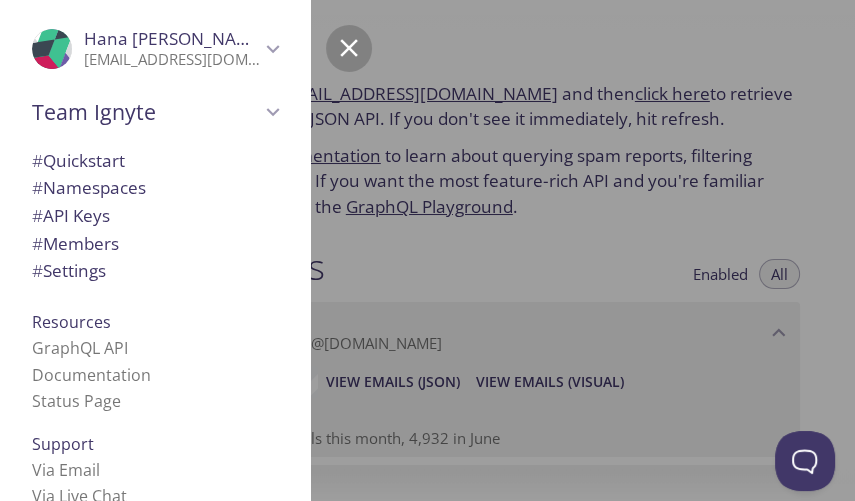 click at bounding box center [527, 250] 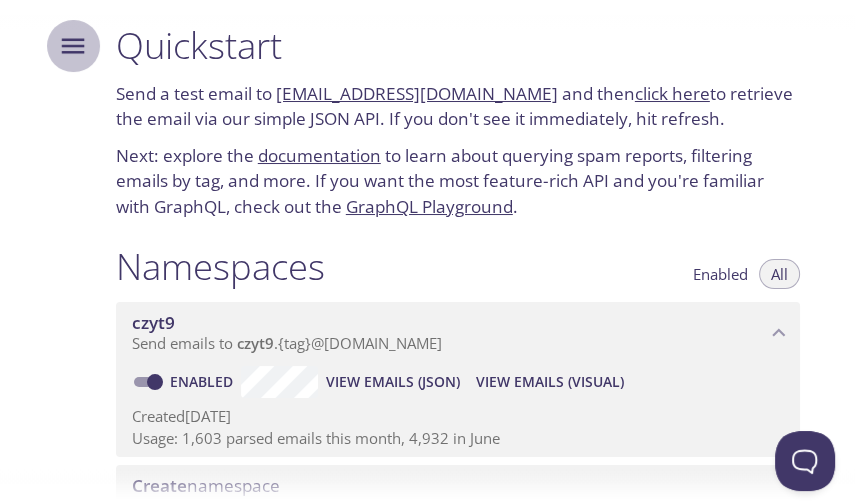 click 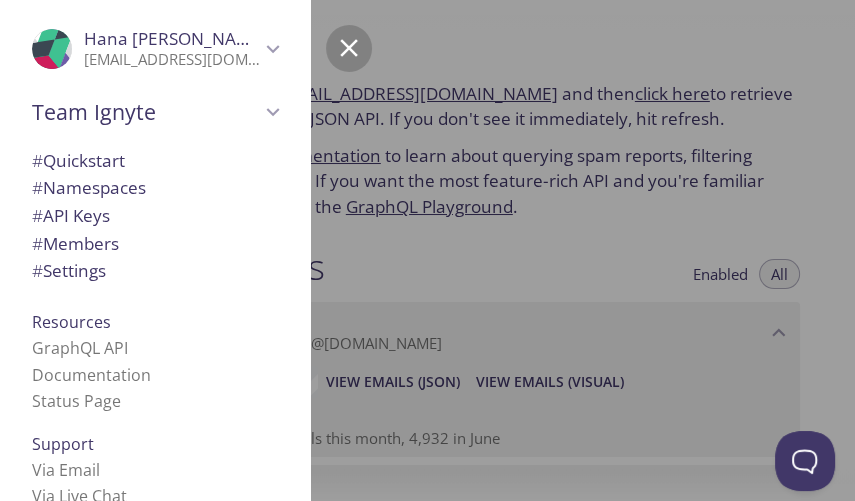 click at bounding box center (527, 250) 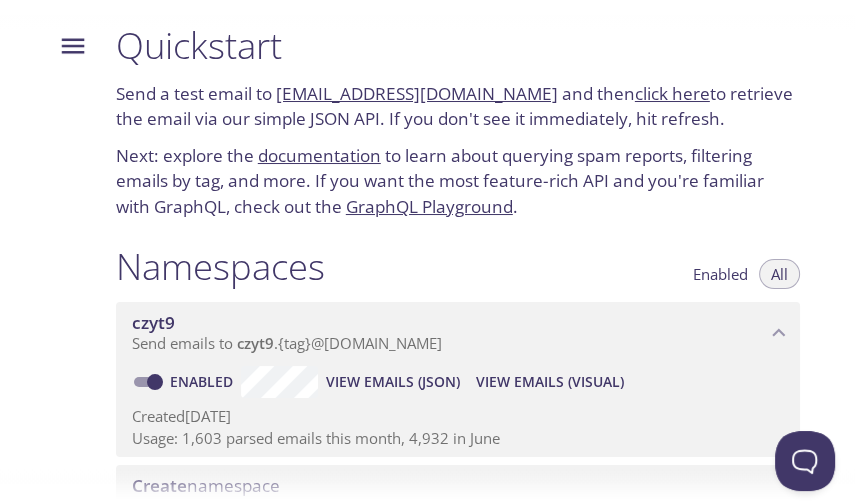 click on "View Emails (JSON)" at bounding box center (393, 382) 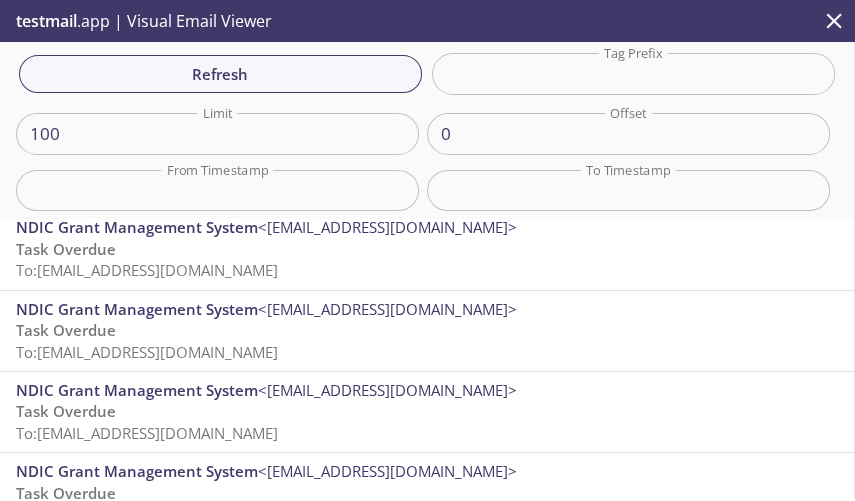 scroll, scrollTop: 772, scrollLeft: 0, axis: vertical 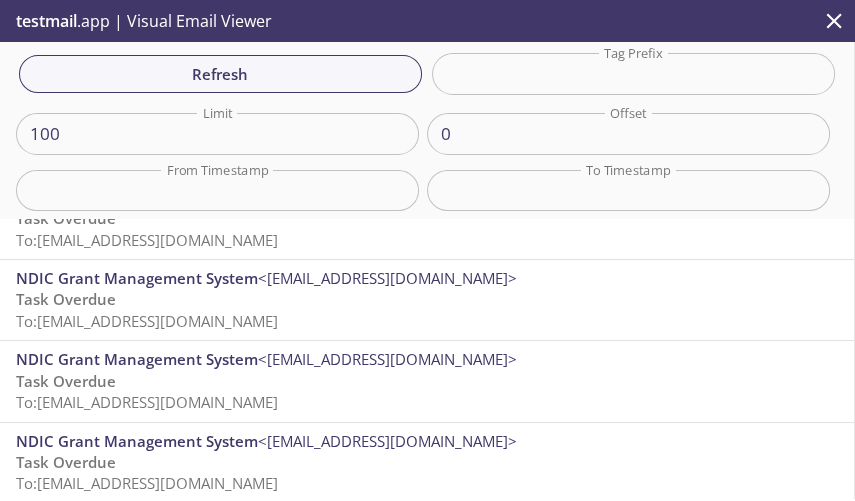 click at bounding box center [633, 73] 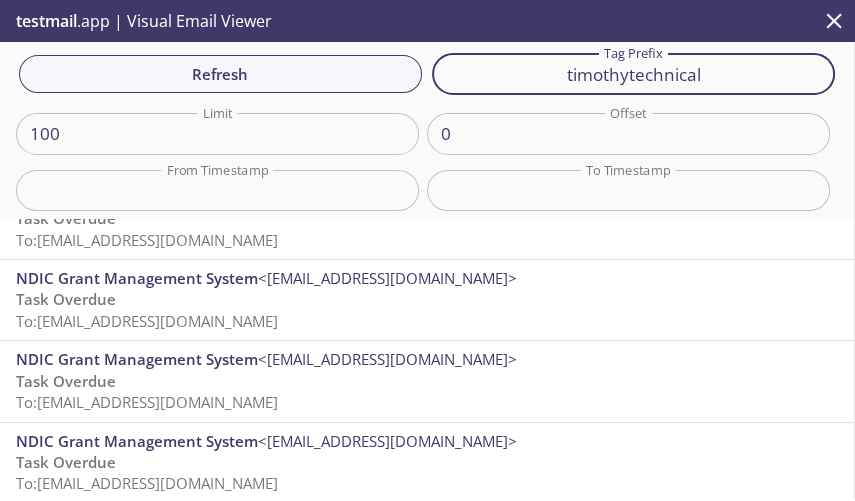type on "timothytechnical" 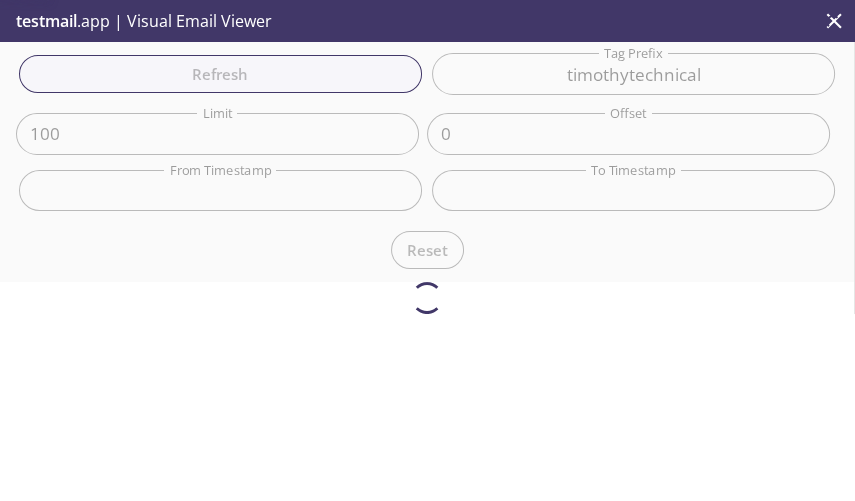 scroll, scrollTop: 0, scrollLeft: 0, axis: both 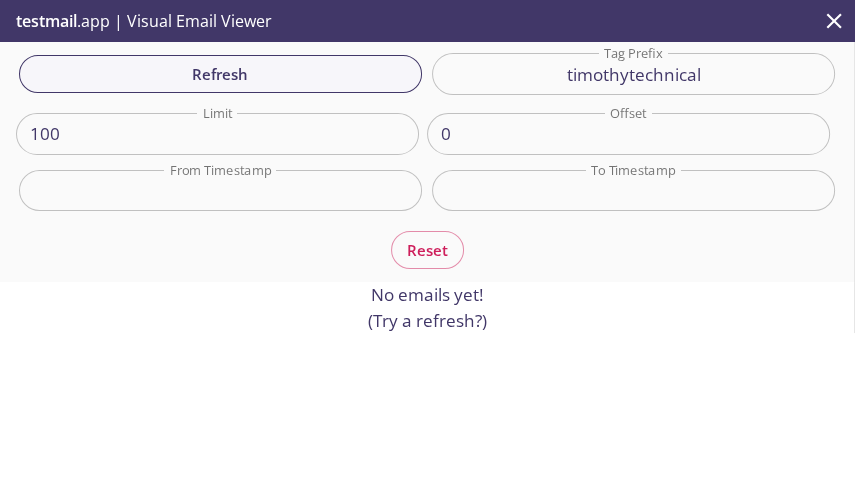 click on "Reset" at bounding box center (427, 250) 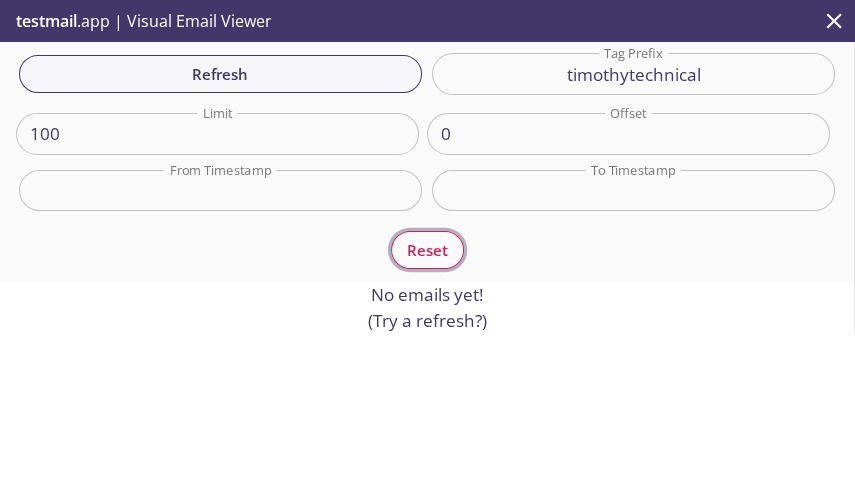 click on "Reset" at bounding box center [427, 250] 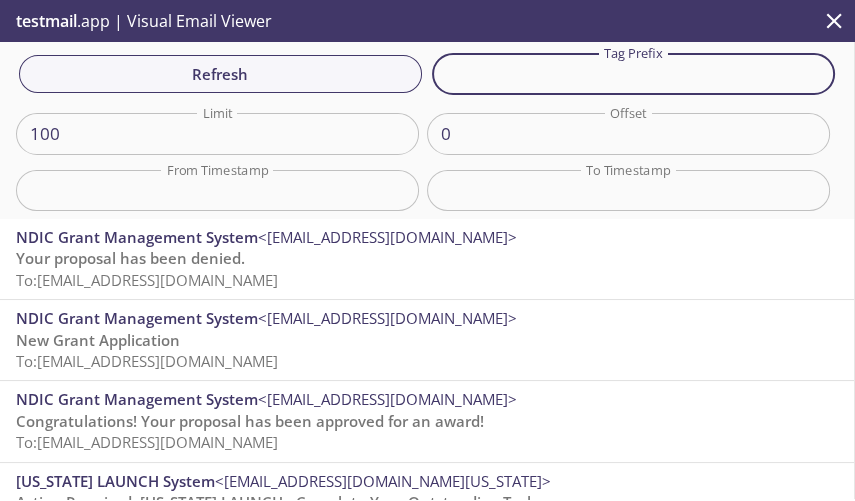 click at bounding box center (633, 73) 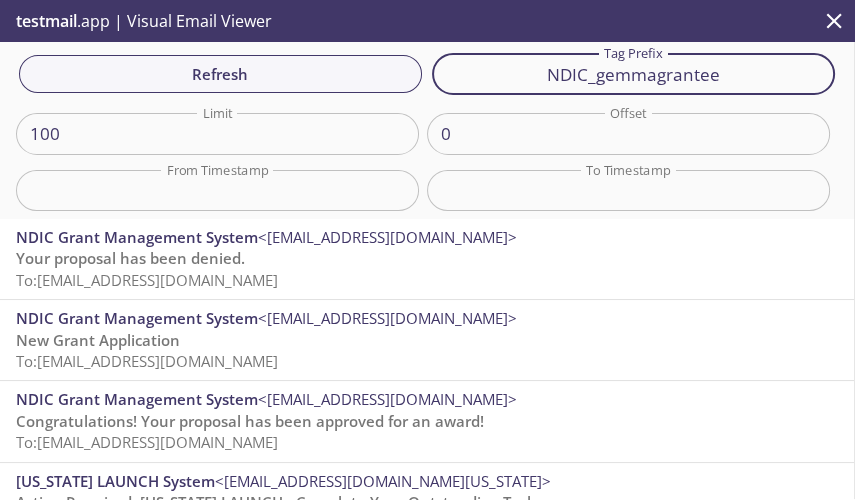 type on "NDIC_gemmagrantee" 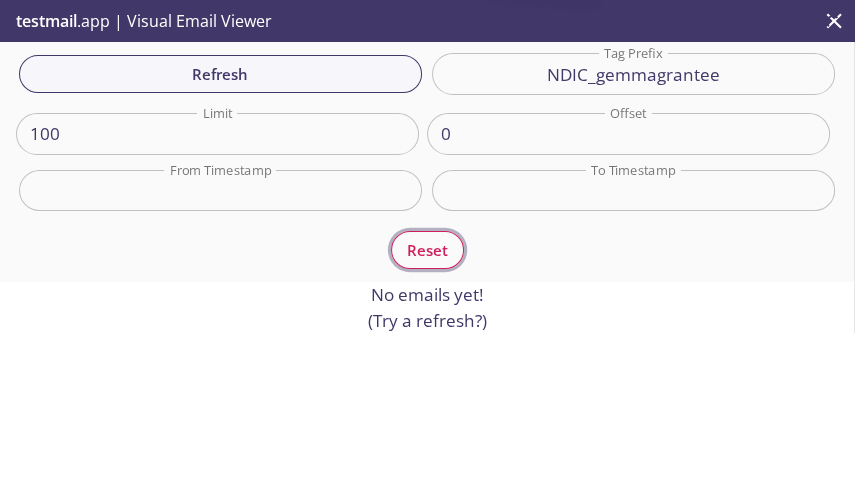 click on "Reset" at bounding box center [427, 250] 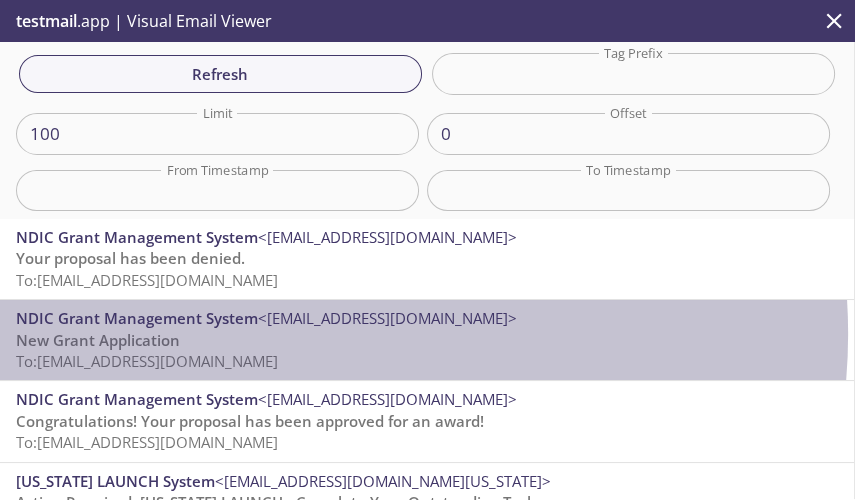 click on "New Grant Application To:  [EMAIL_ADDRESS][DOMAIN_NAME]" at bounding box center [427, 351] 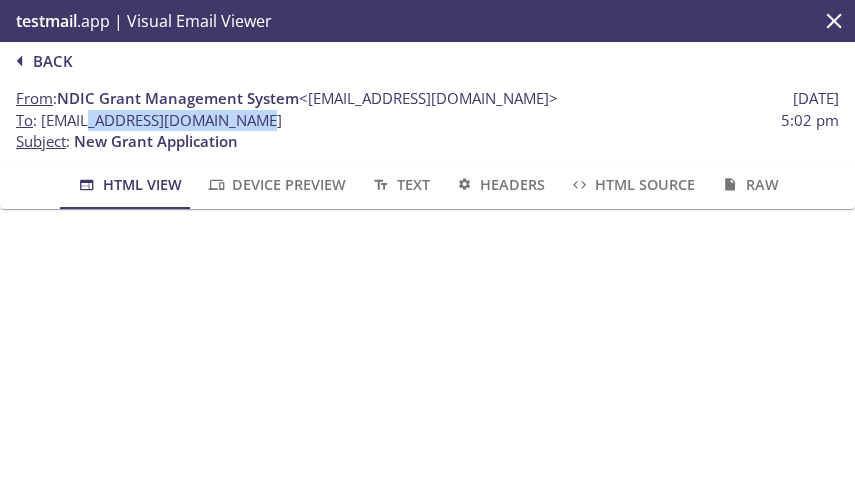 drag, startPoint x: 80, startPoint y: 121, endPoint x: 224, endPoint y: 116, distance: 144.08678 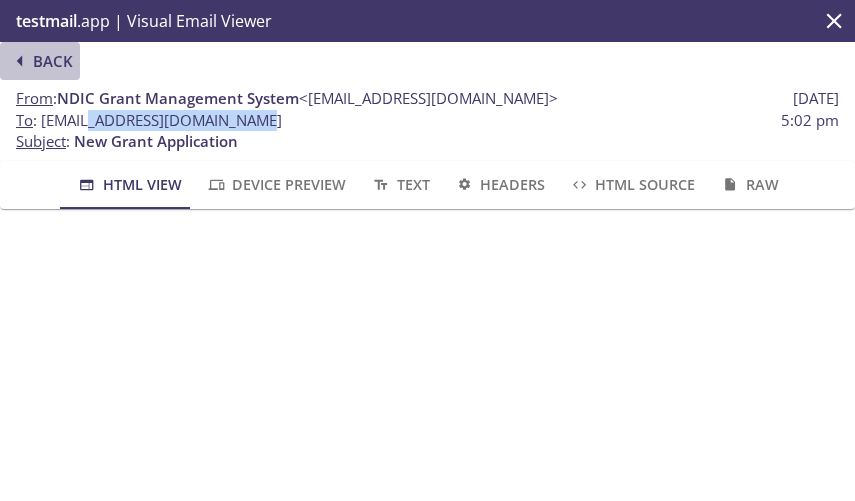 click on "Back" at bounding box center (40, 61) 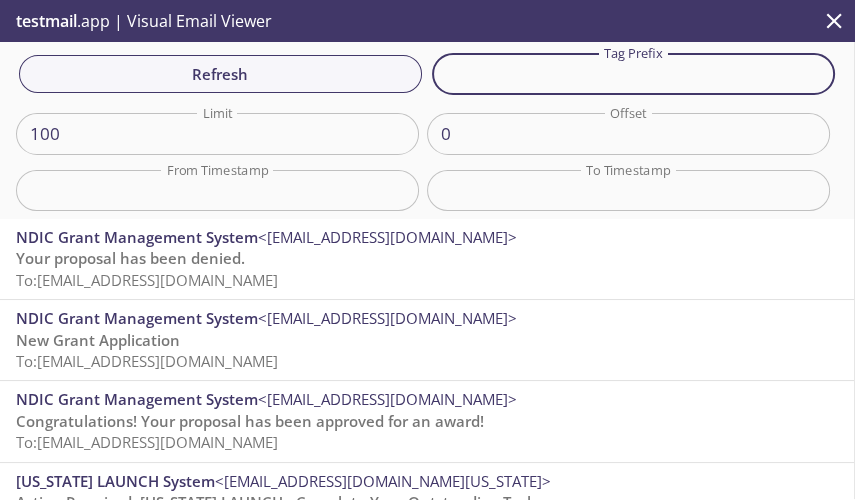 click at bounding box center [633, 73] 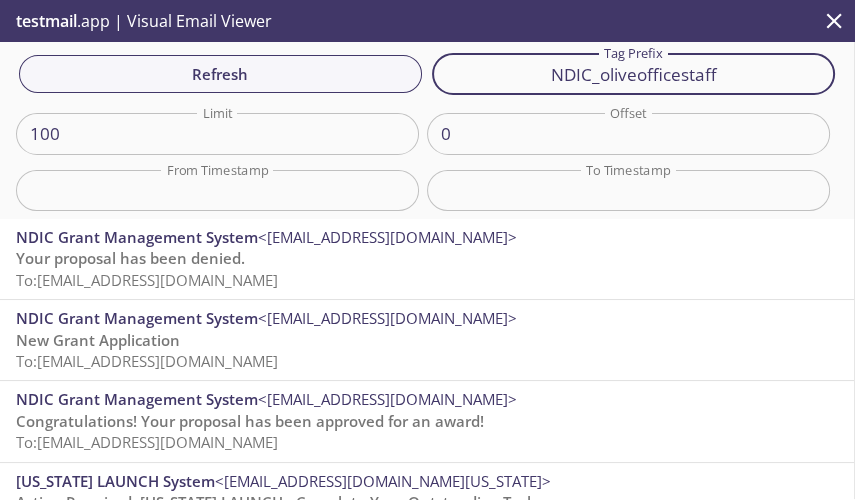 type on "NDIC_oliveofficestaff" 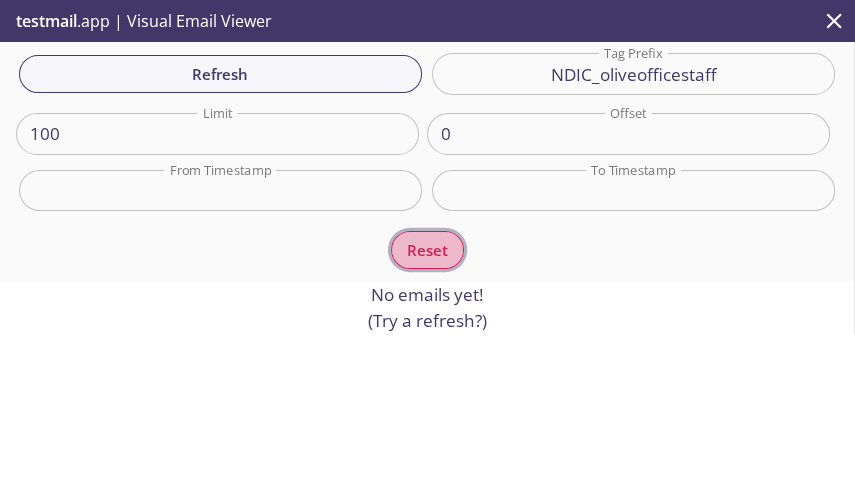 click on "Reset" at bounding box center [427, 250] 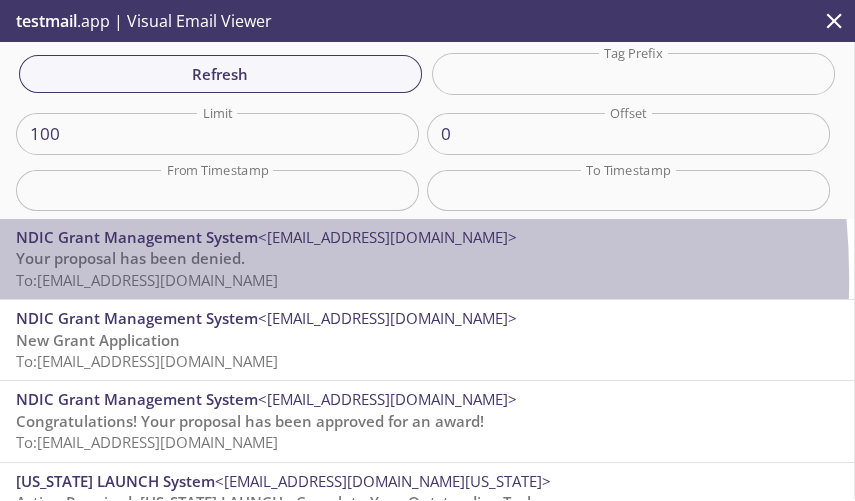 click on "To:  [EMAIL_ADDRESS][DOMAIN_NAME]" at bounding box center (147, 280) 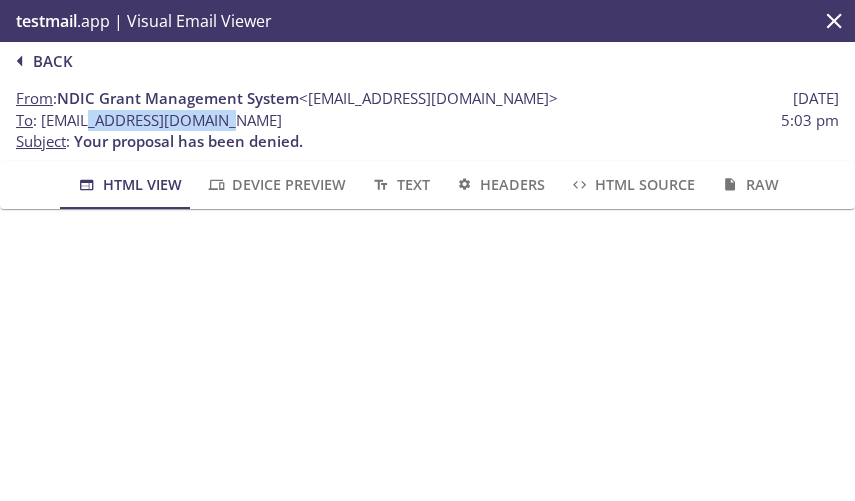 drag, startPoint x: 81, startPoint y: 122, endPoint x: 232, endPoint y: 124, distance: 151.01324 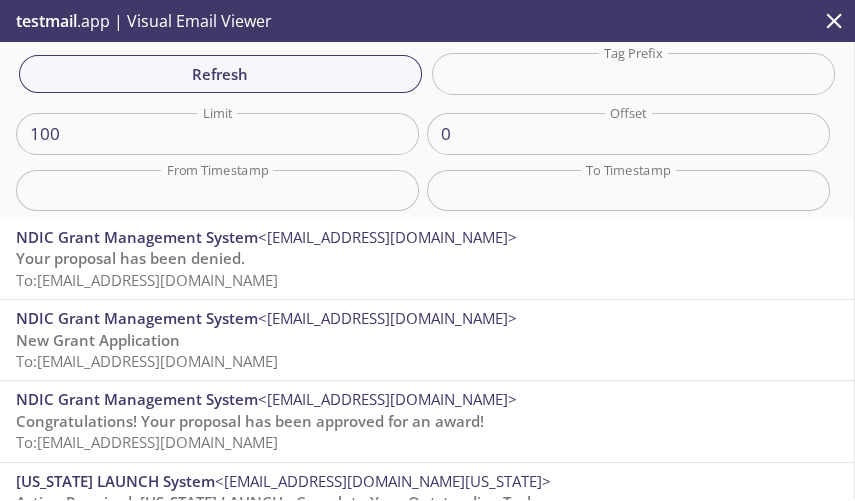 click at bounding box center (633, 73) 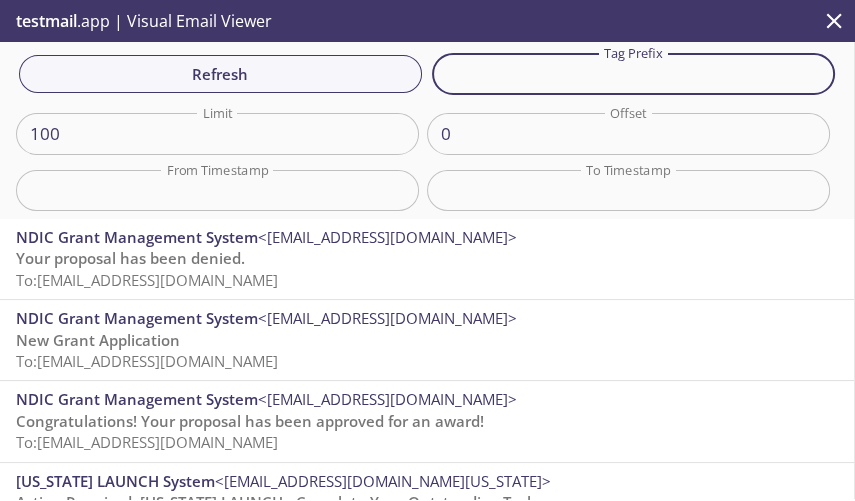 paste on "NDIC_gemmagrantee" 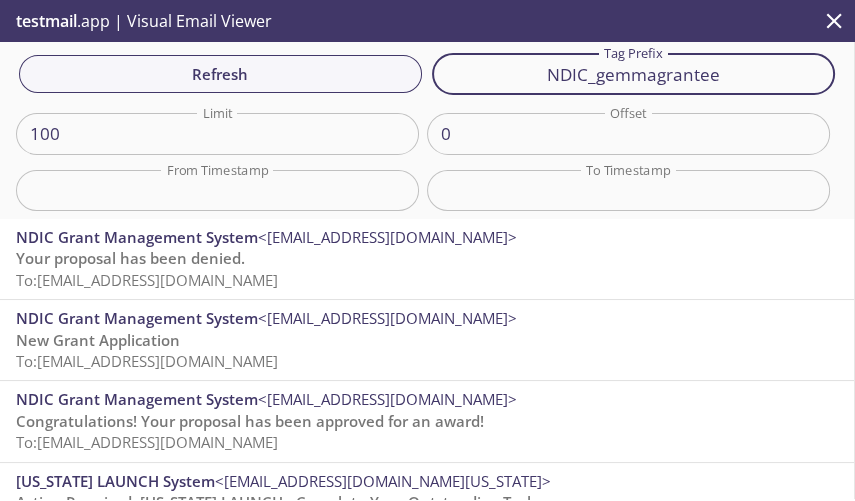 type on "NDIC_gemmagrantee" 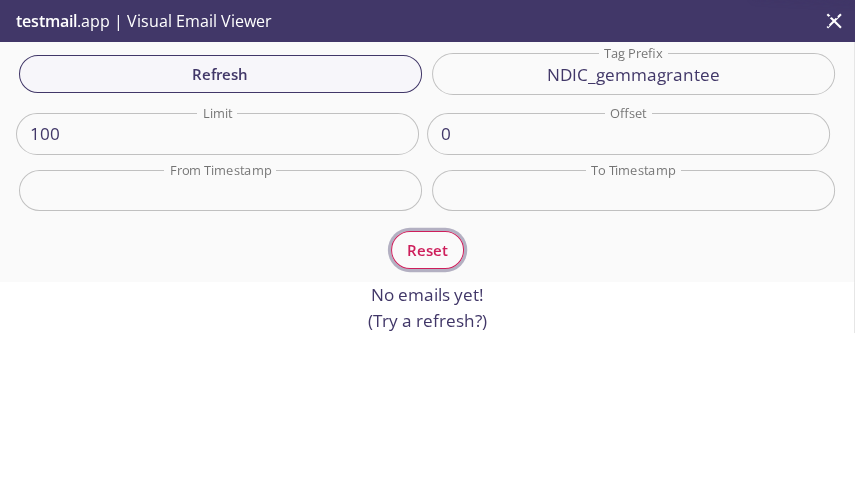 click on "Reset" at bounding box center (427, 250) 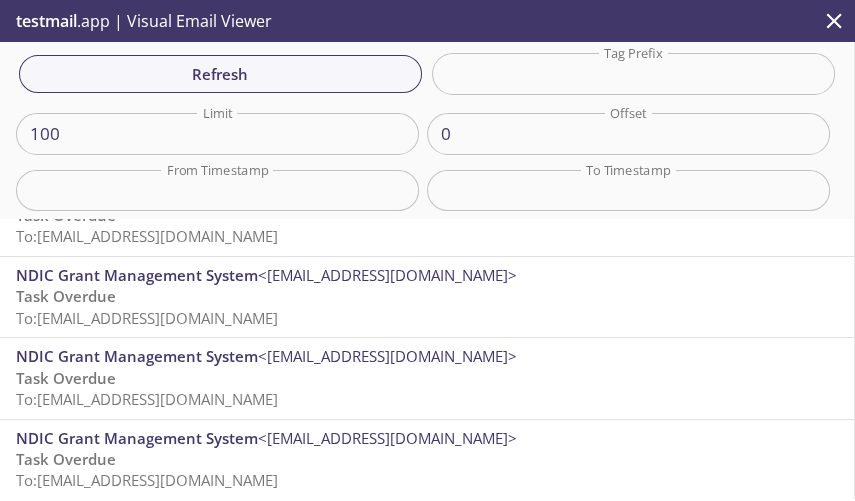 scroll, scrollTop: 1018, scrollLeft: 0, axis: vertical 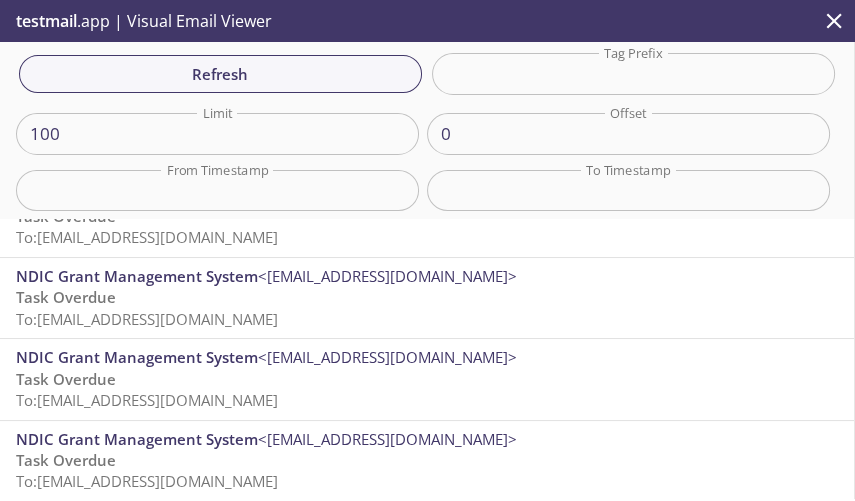click 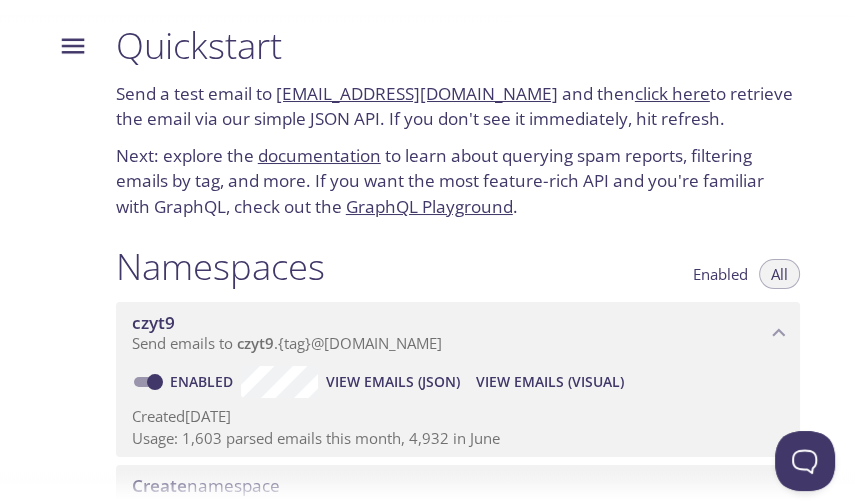 scroll, scrollTop: 199, scrollLeft: 0, axis: vertical 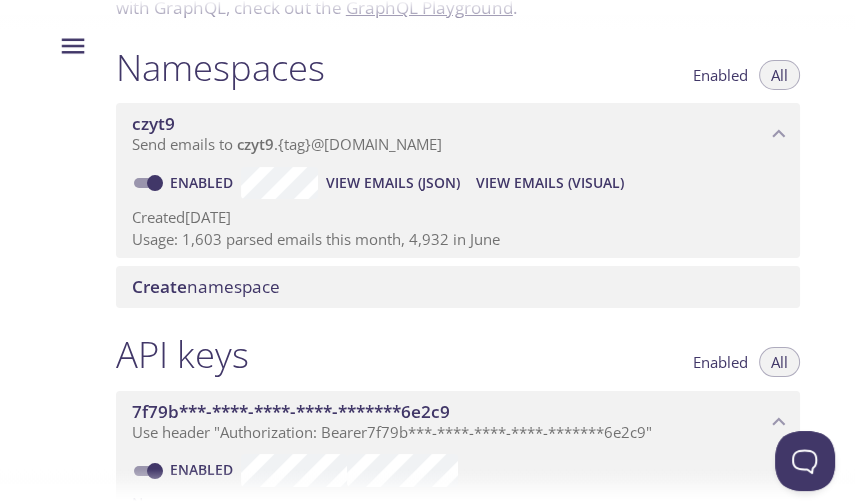 click on "Create  namespace" at bounding box center (206, 286) 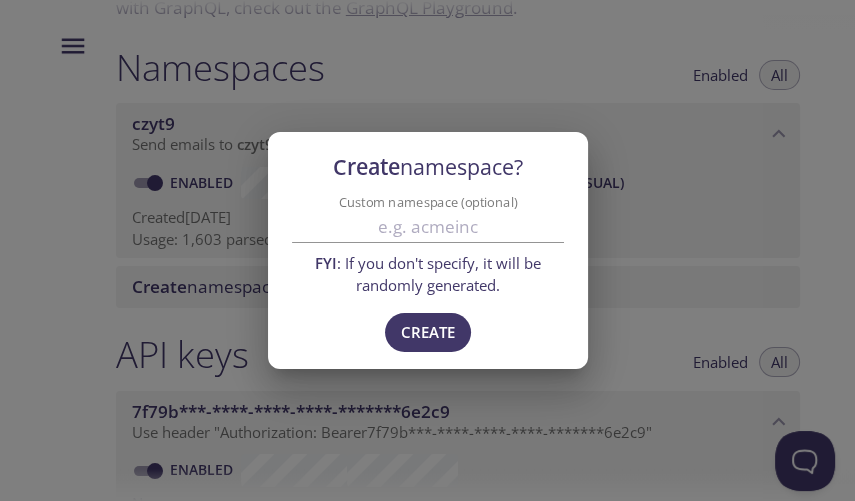 click on "Create  namespace? Custom namespace (optional) FYI : If you don't specify, it will be randomly generated. Create" at bounding box center (427, 250) 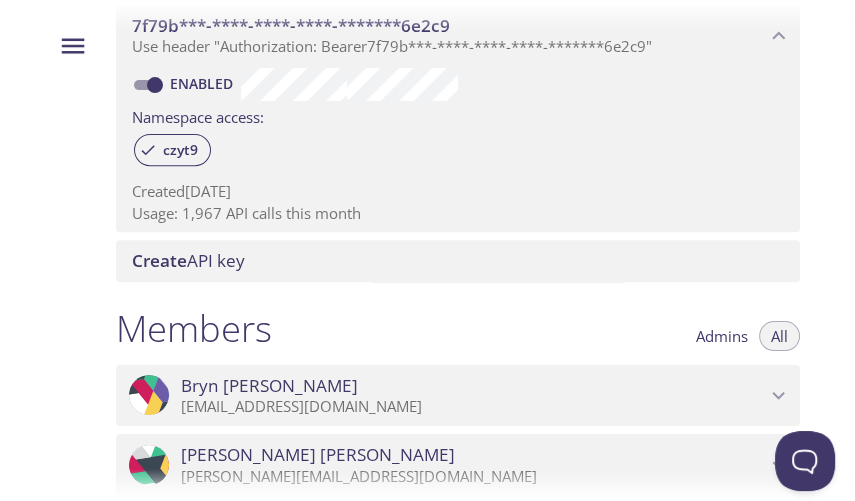 scroll, scrollTop: 496, scrollLeft: 0, axis: vertical 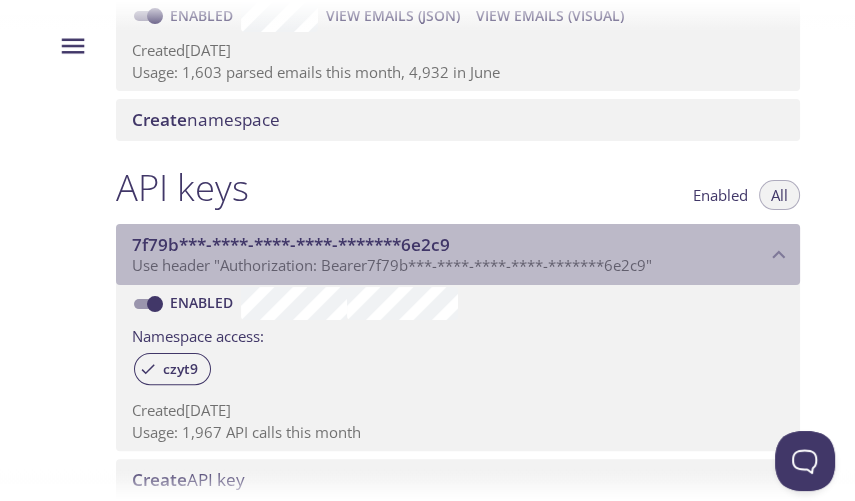 click on "7f79b***-****-****-****-*******6e2c9" at bounding box center (449, 245) 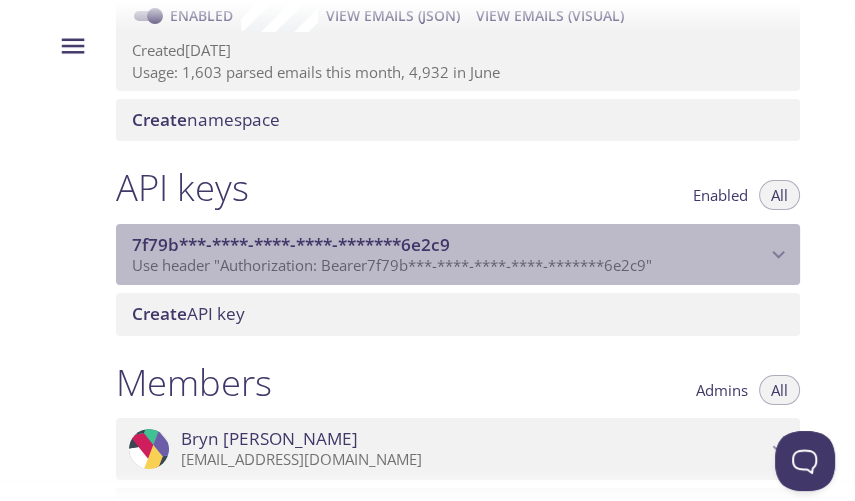 click on "7f79b***-****-****-****-*******6e2c9" at bounding box center (449, 245) 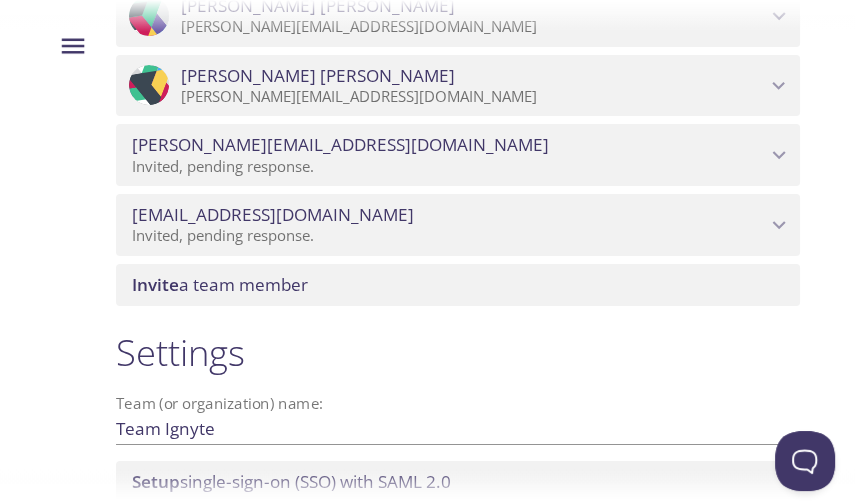 scroll, scrollTop: 1696, scrollLeft: 0, axis: vertical 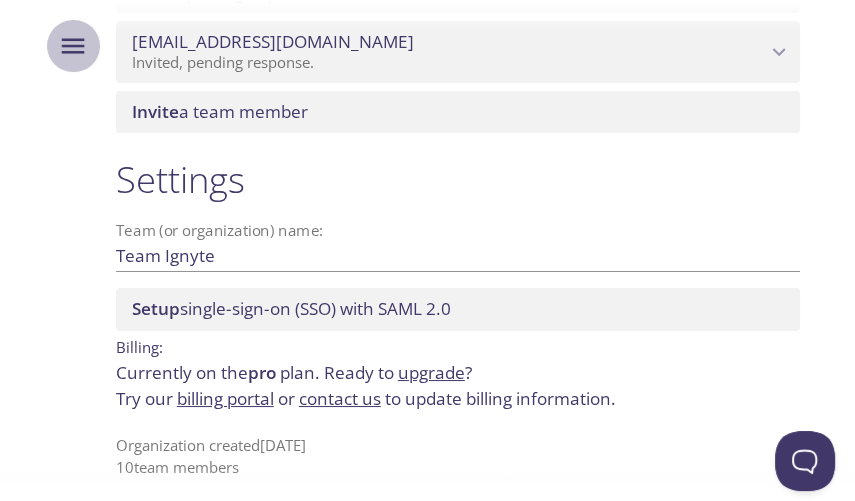 click at bounding box center [73, 46] 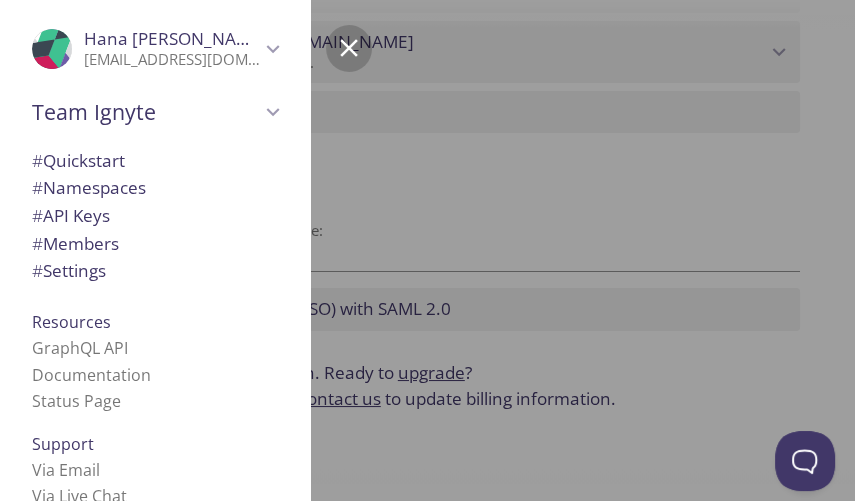 click on "Team Ignyte" at bounding box center (146, 112) 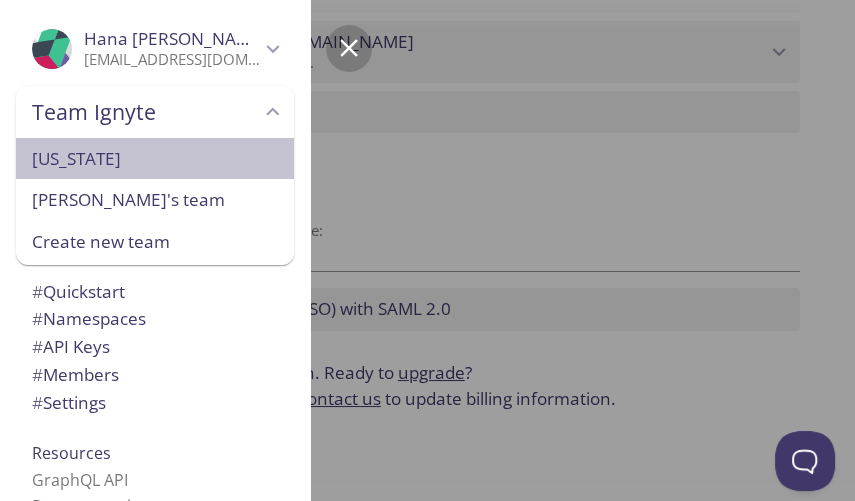 click on "[US_STATE]" at bounding box center [155, 159] 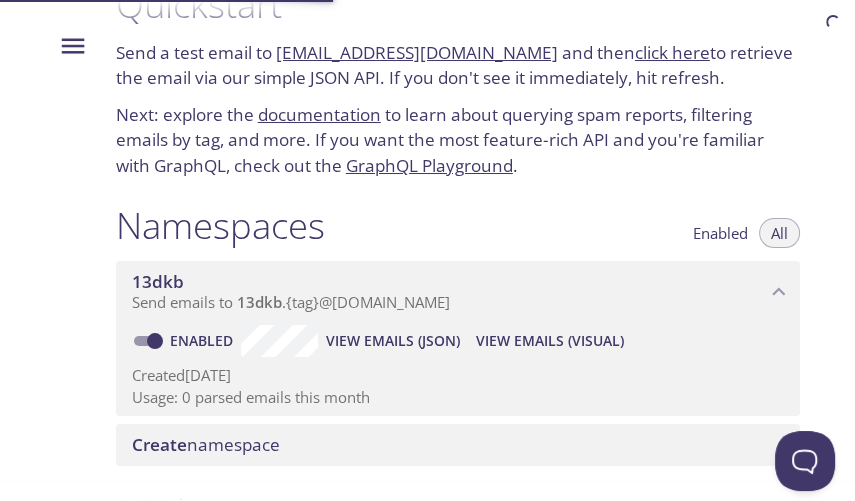 scroll, scrollTop: 22, scrollLeft: 0, axis: vertical 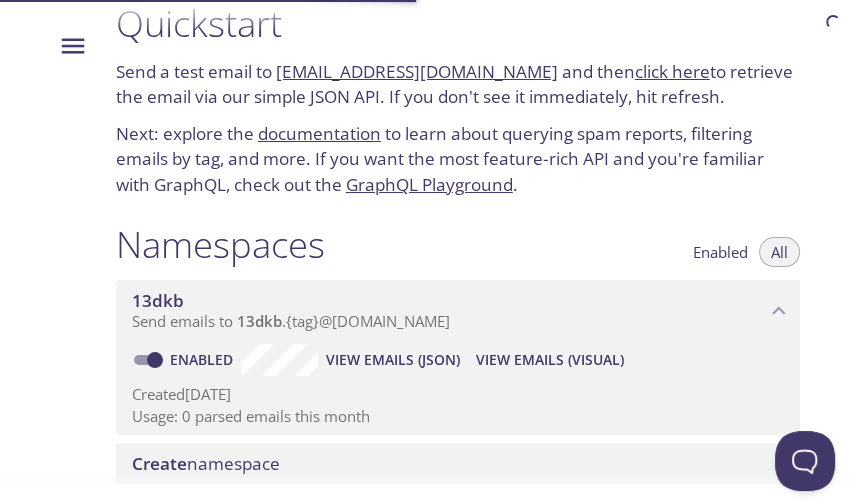 click 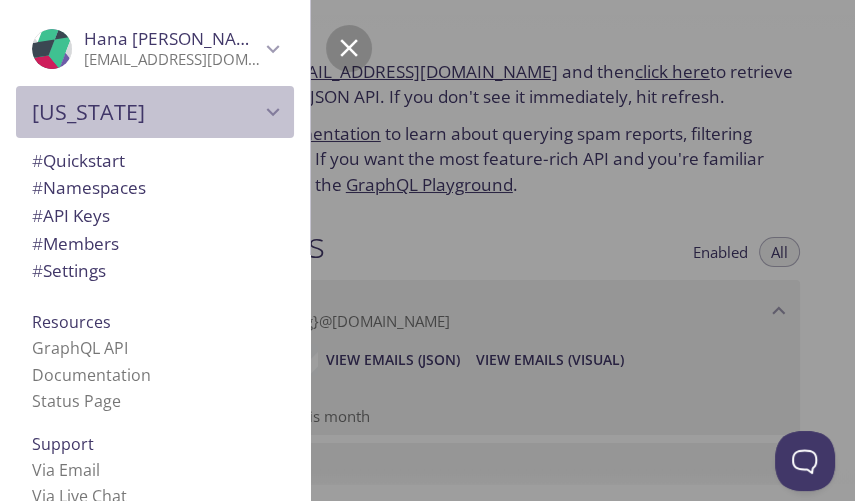 click on "[US_STATE]" at bounding box center [146, 112] 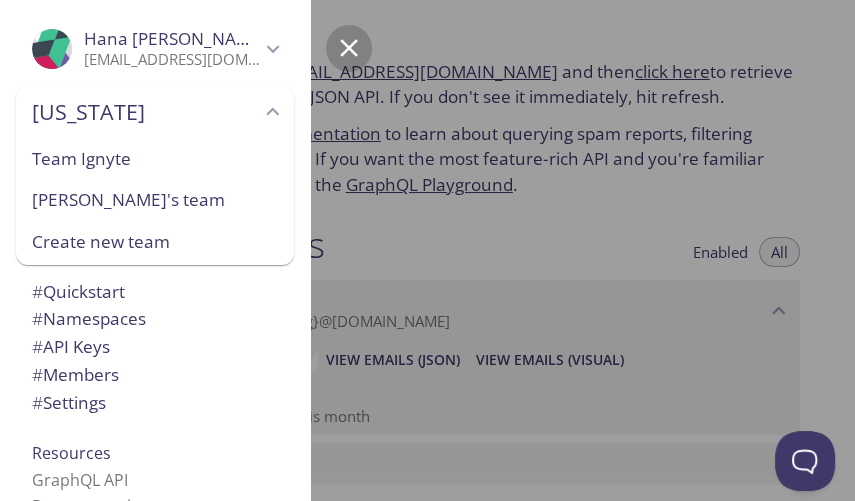 click on "[PERSON_NAME]'s team" at bounding box center [155, 200] 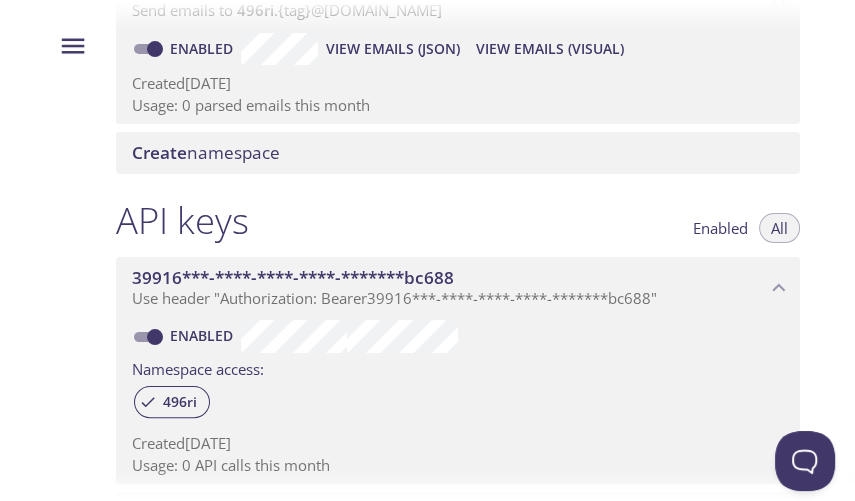 scroll, scrollTop: 214, scrollLeft: 0, axis: vertical 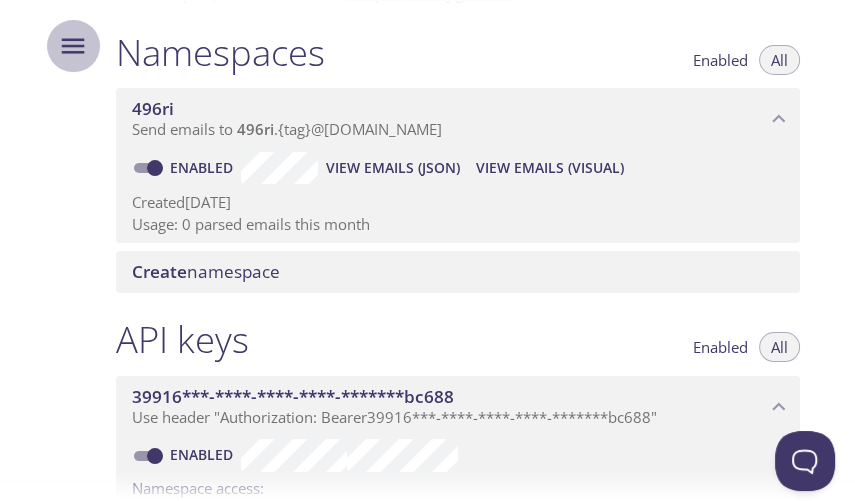 click 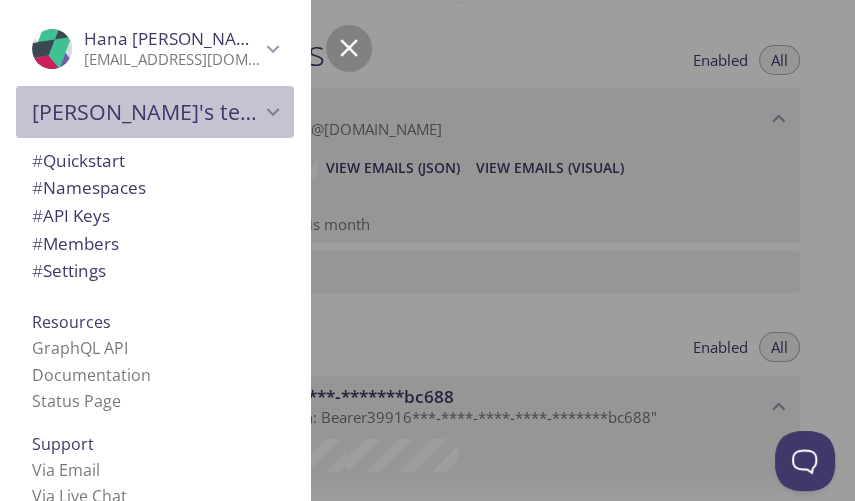 click on "[PERSON_NAME]'s team" at bounding box center (146, 112) 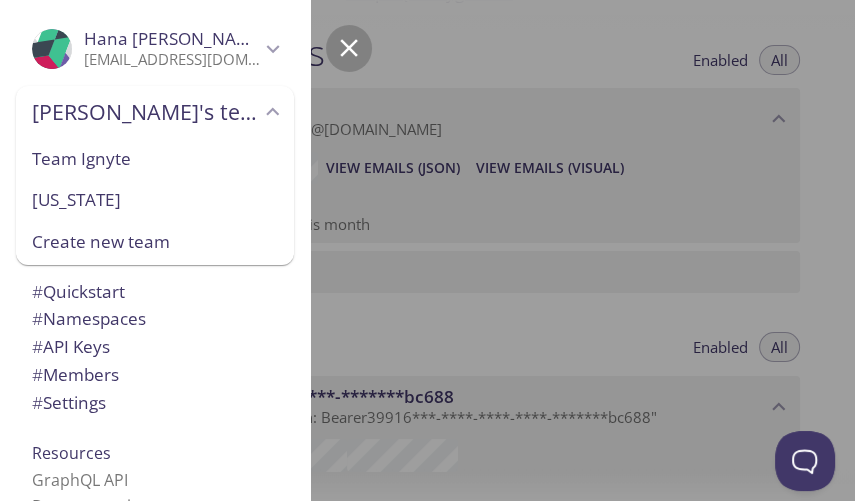 click on "Team Ignyte" at bounding box center (155, 159) 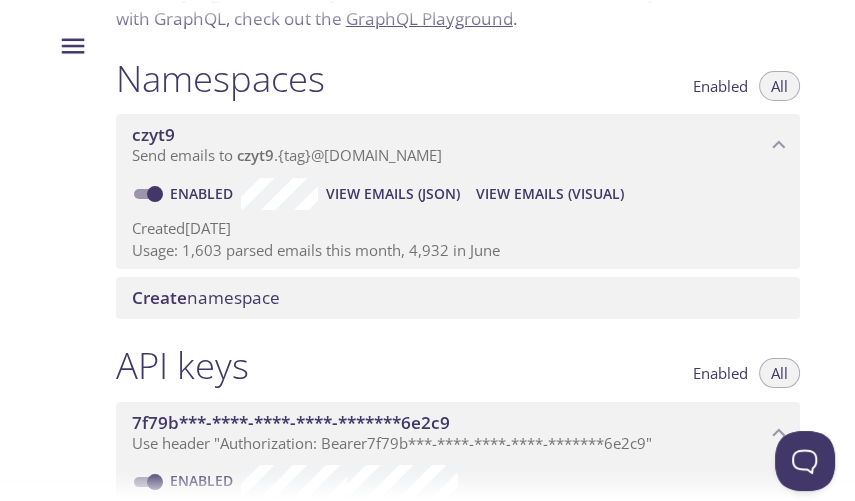 scroll, scrollTop: 0, scrollLeft: 0, axis: both 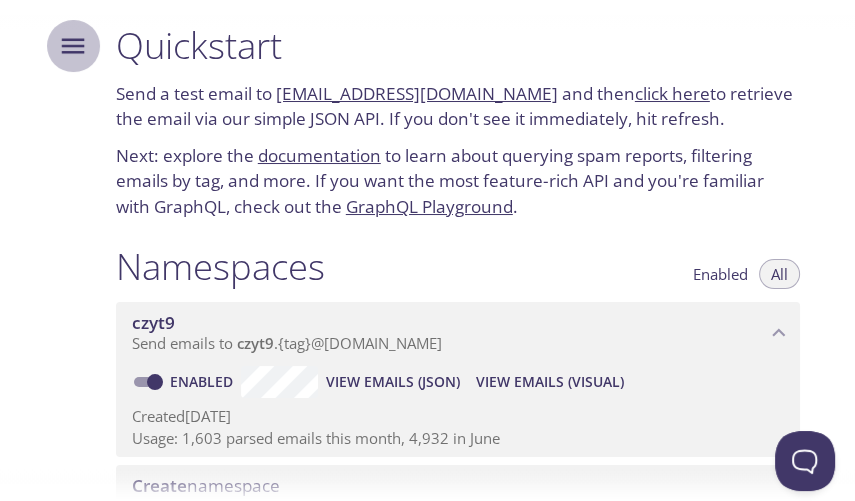 click 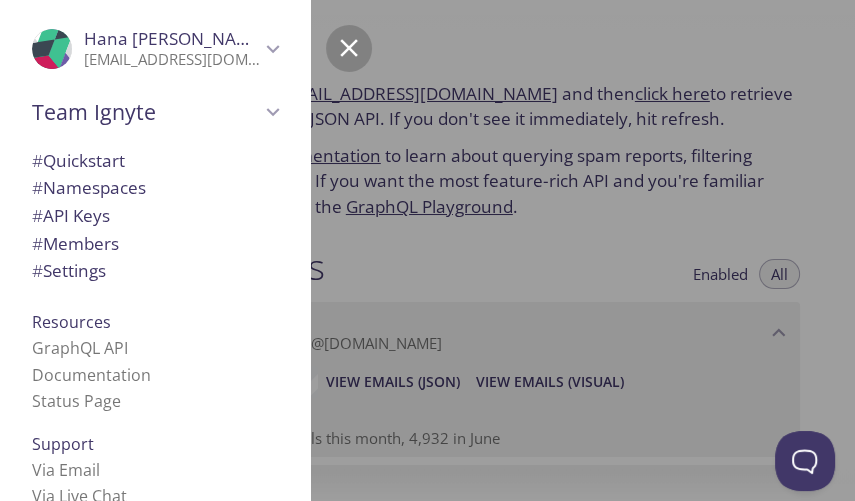 click at bounding box center [527, 250] 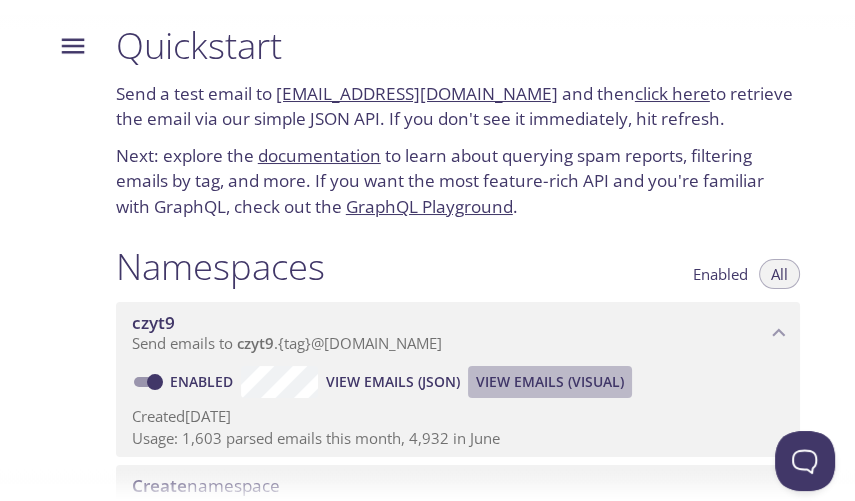 click on "View Emails (Visual)" at bounding box center [550, 382] 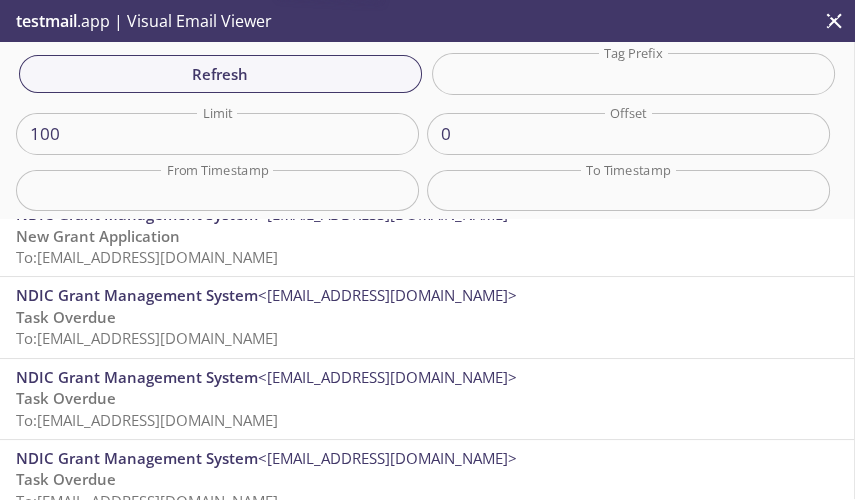 scroll, scrollTop: 417, scrollLeft: 0, axis: vertical 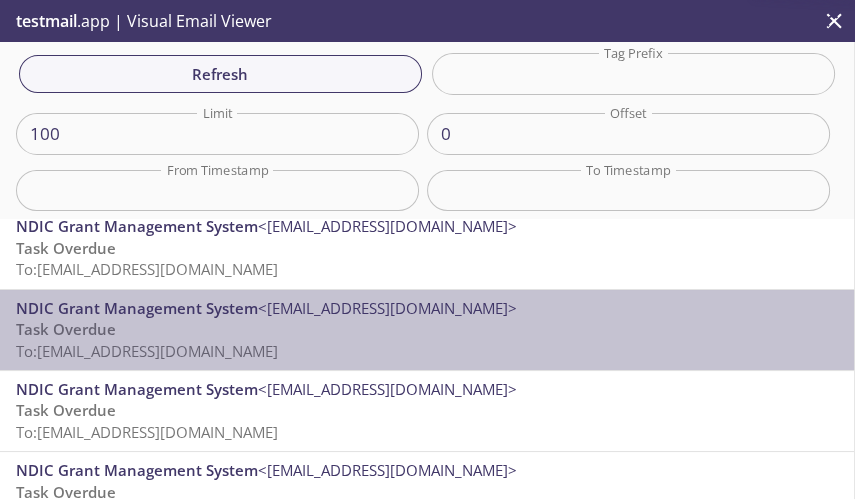 click on "NDIC Grant Management System  <[EMAIL_ADDRESS][DOMAIN_NAME]>" at bounding box center [427, 308] 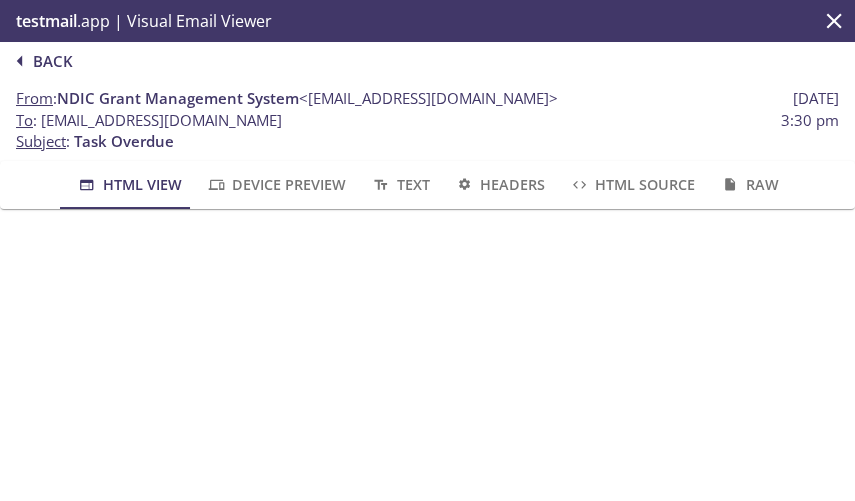 scroll, scrollTop: 0, scrollLeft: 0, axis: both 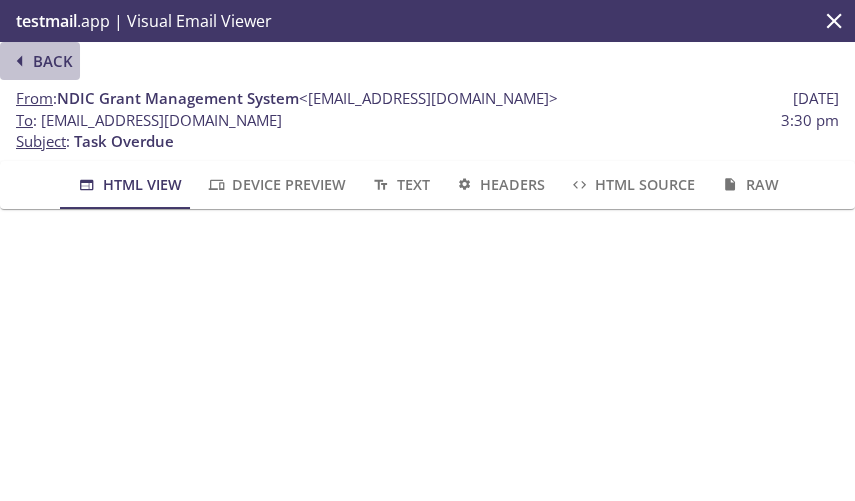 click on "Back" at bounding box center [40, 61] 